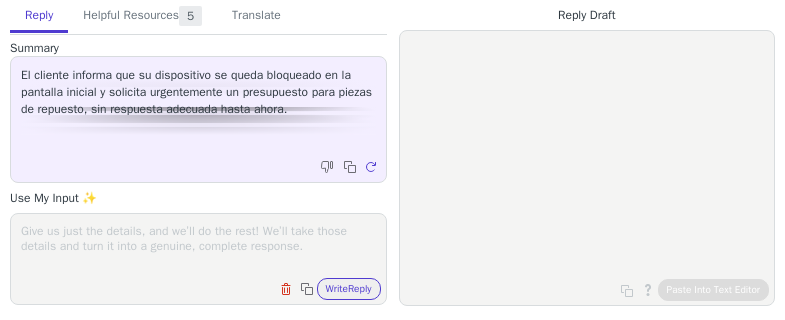scroll, scrollTop: 0, scrollLeft: 0, axis: both 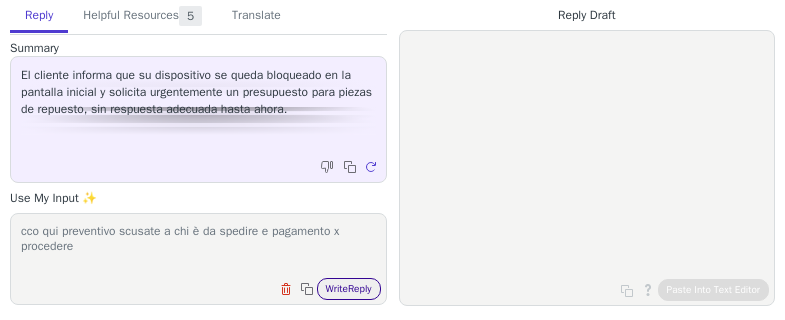 type on "cco qui preventivo scusate a chi è da spedire e pagamento x procedere" 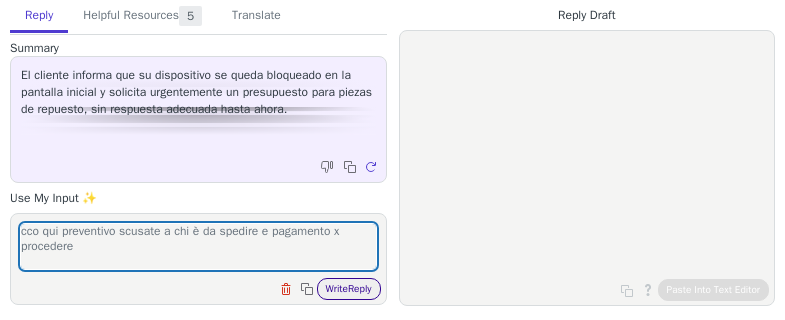 click on "Write  Reply" at bounding box center [349, 289] 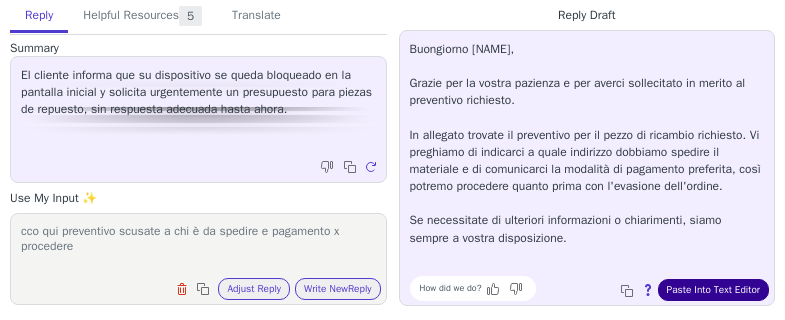 click on "Paste Into Text Editor" at bounding box center [713, 290] 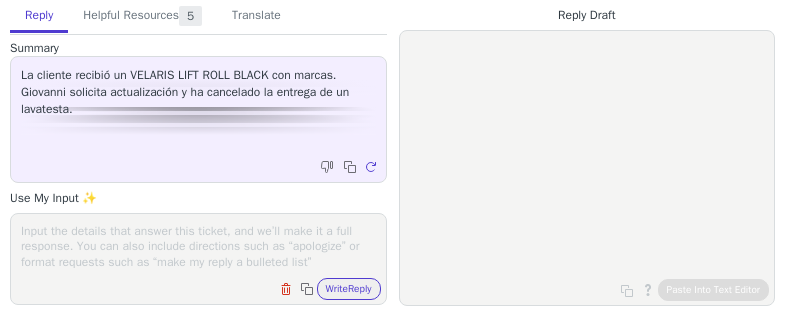 scroll, scrollTop: 0, scrollLeft: 0, axis: both 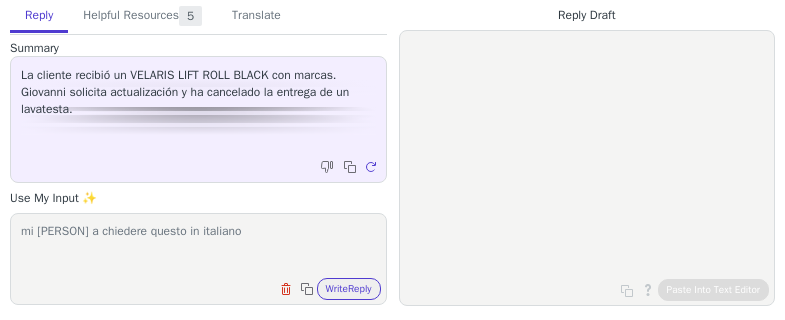 paste on "hola guapa, puedes revisar esta incidencia, el cliente ha devuelto el producto, que nos lo entreguen en Weelko o en casa del distribuidor?
Gracias! un saludo," 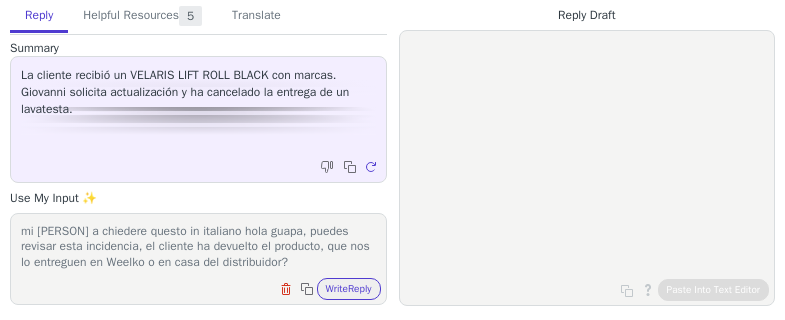 scroll, scrollTop: 17, scrollLeft: 0, axis: vertical 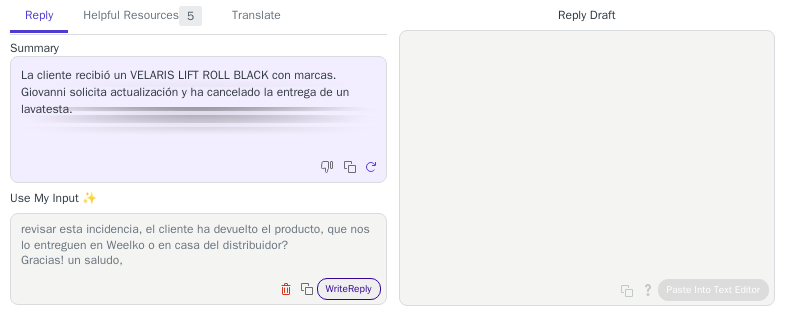 type on "mi [PERSON] a chiedere questo in italiano hola guapa, puedes revisar esta incidencia, el cliente ha devuelto el producto, que nos lo entreguen en Weelko o en casa del distribuidor?
Gracias! un saludo," 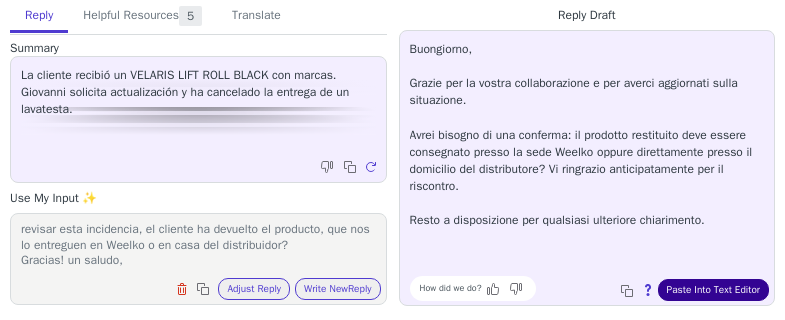 click on "Paste Into Text Editor" at bounding box center [713, 290] 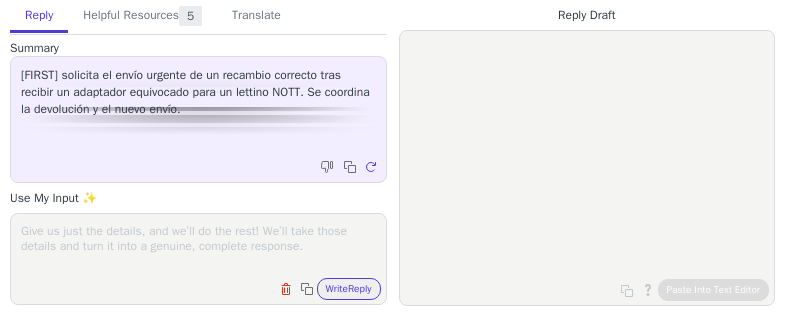 scroll, scrollTop: 0, scrollLeft: 0, axis: both 